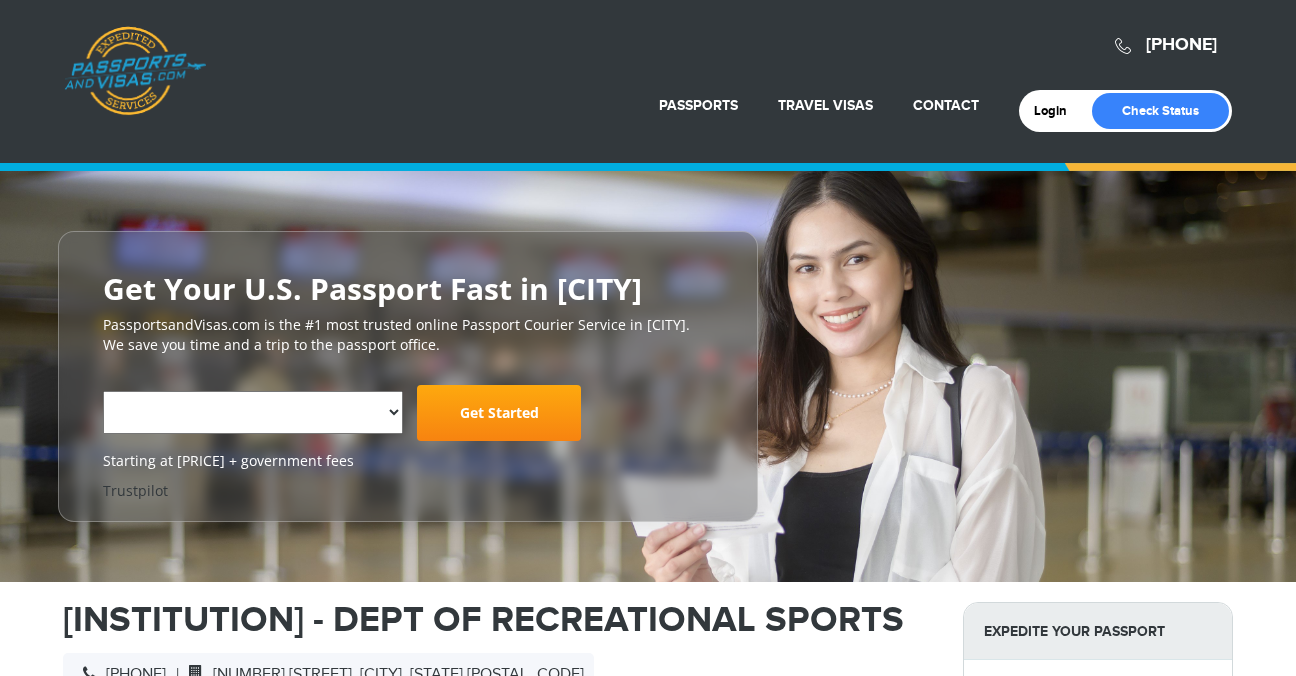 scroll, scrollTop: 0, scrollLeft: 0, axis: both 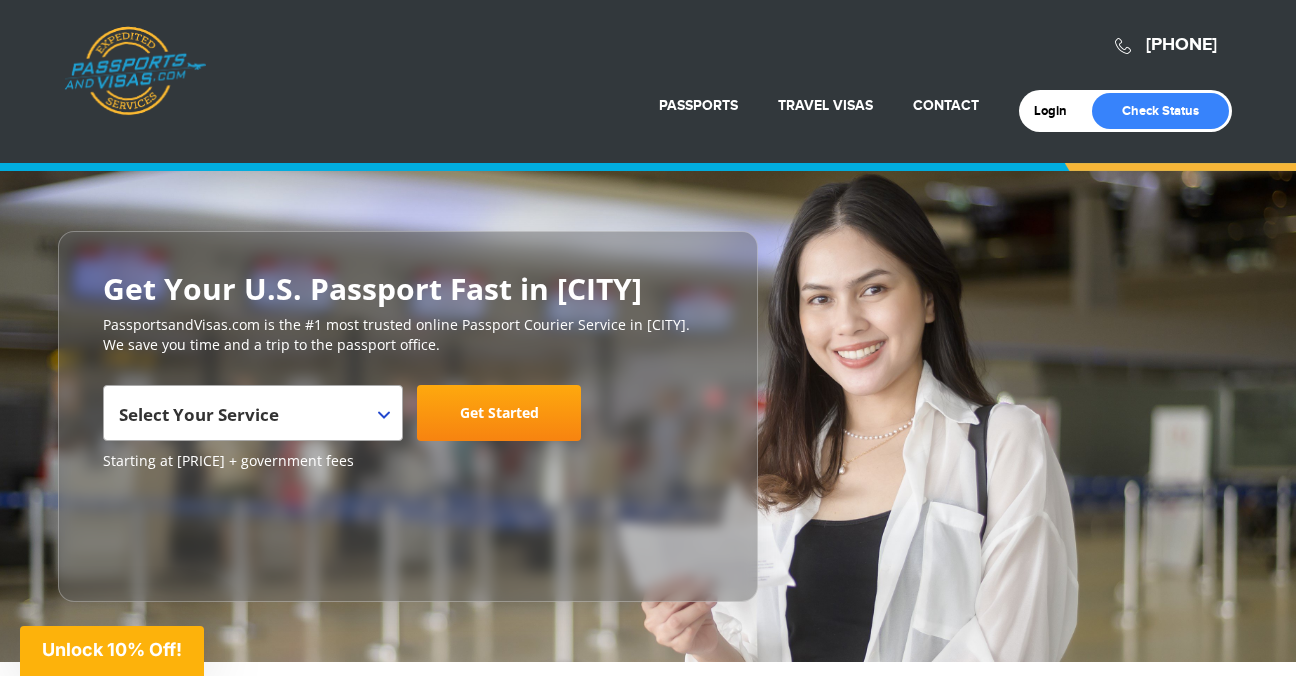 click at bounding box center [392, 399] 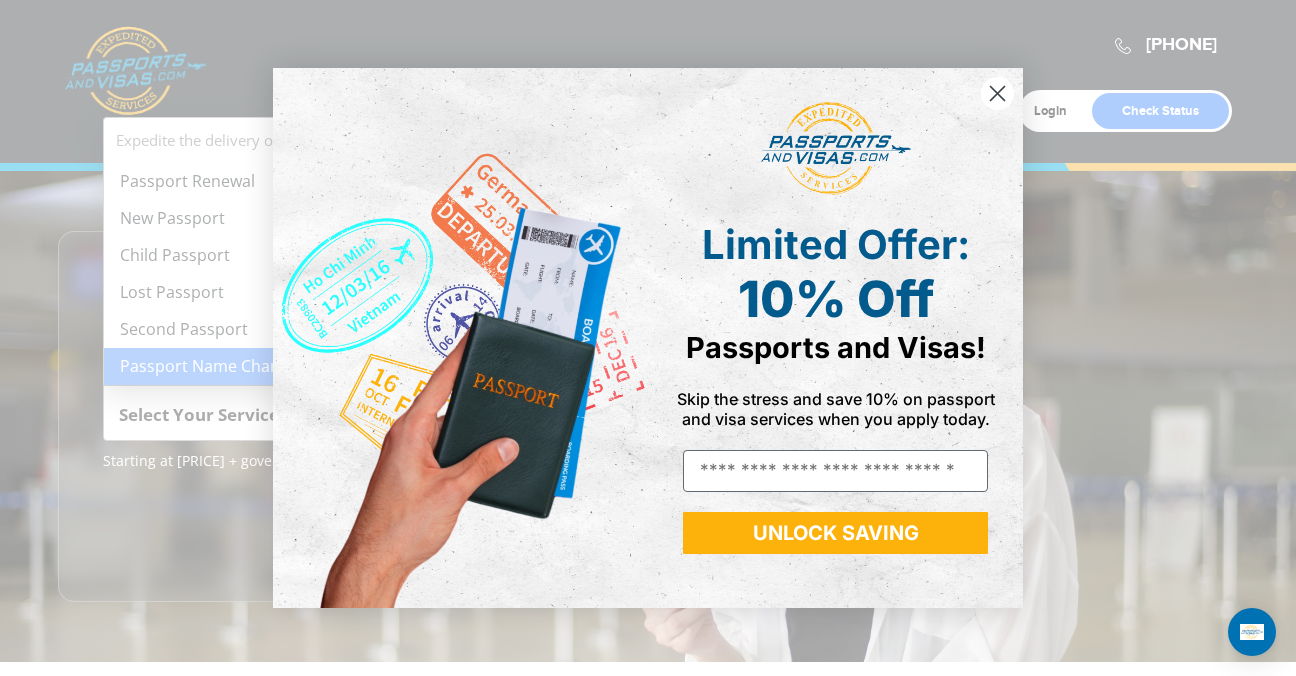 click on "Limited Offer:
10% Off Passports & Visas! Skip the stress and save 10% on passport and visa services when you apply today. Email UNLOCK SAVING ******" at bounding box center (648, 338) 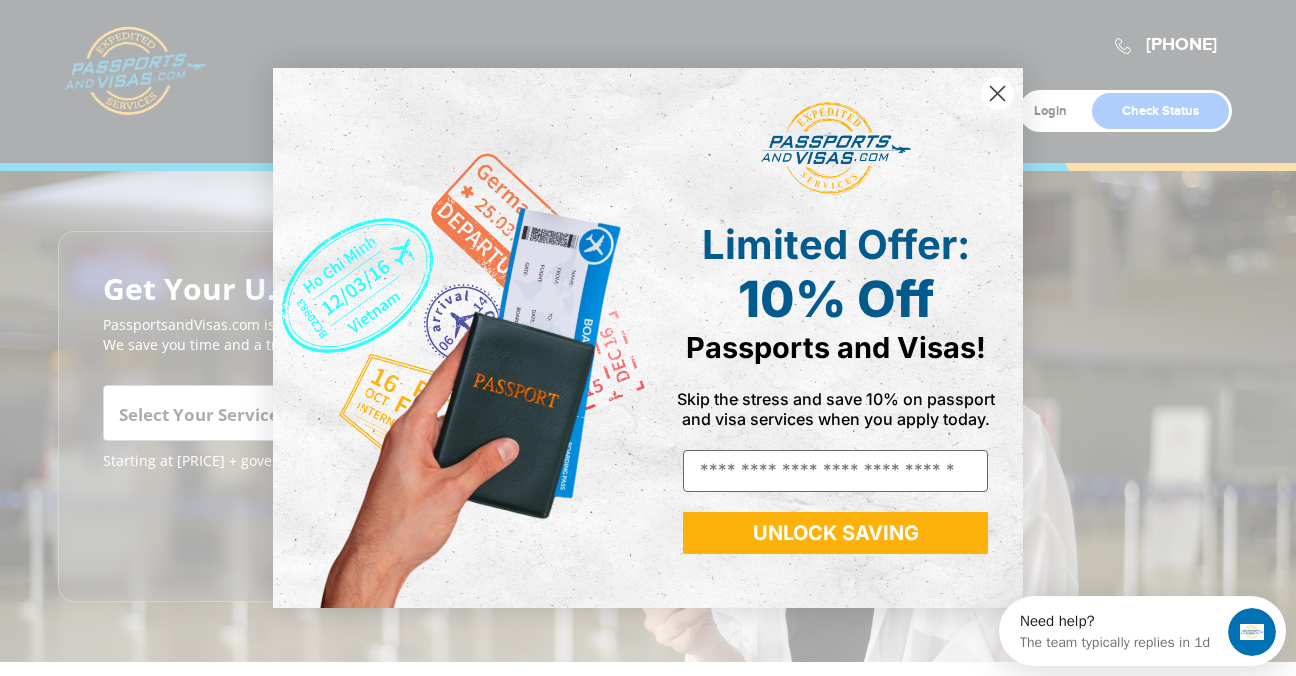 scroll, scrollTop: 0, scrollLeft: 0, axis: both 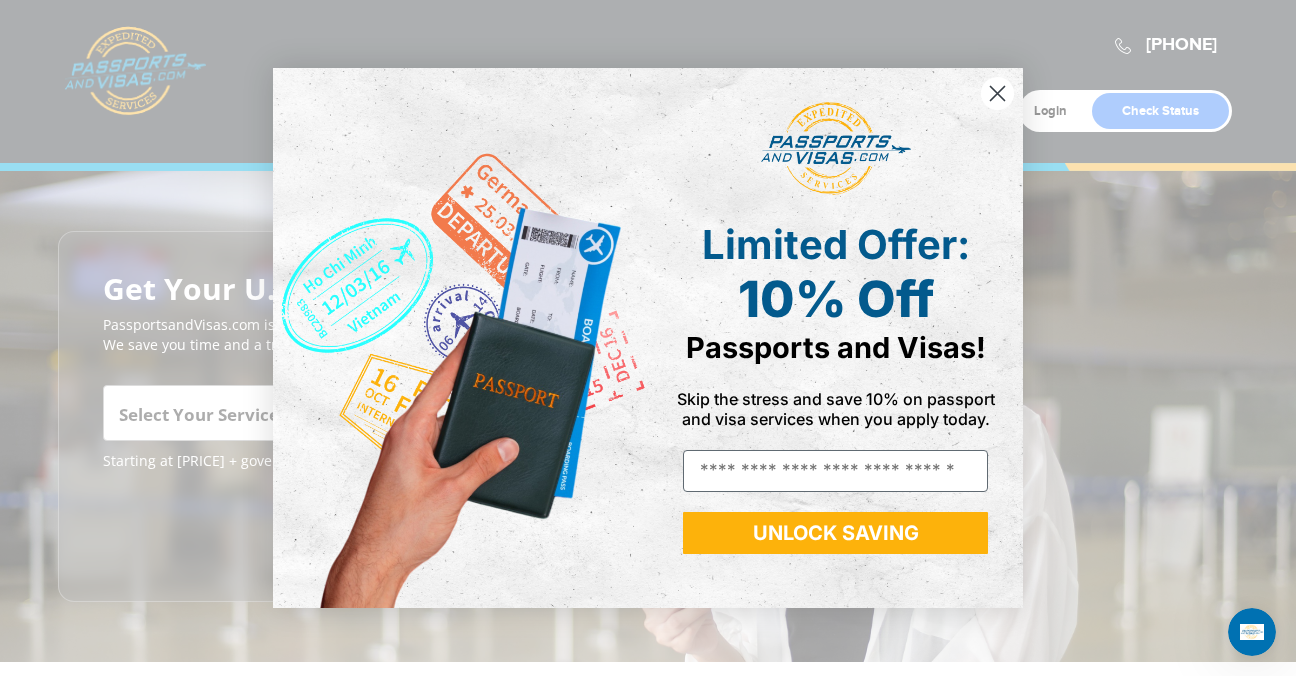 click at bounding box center (997, 93) 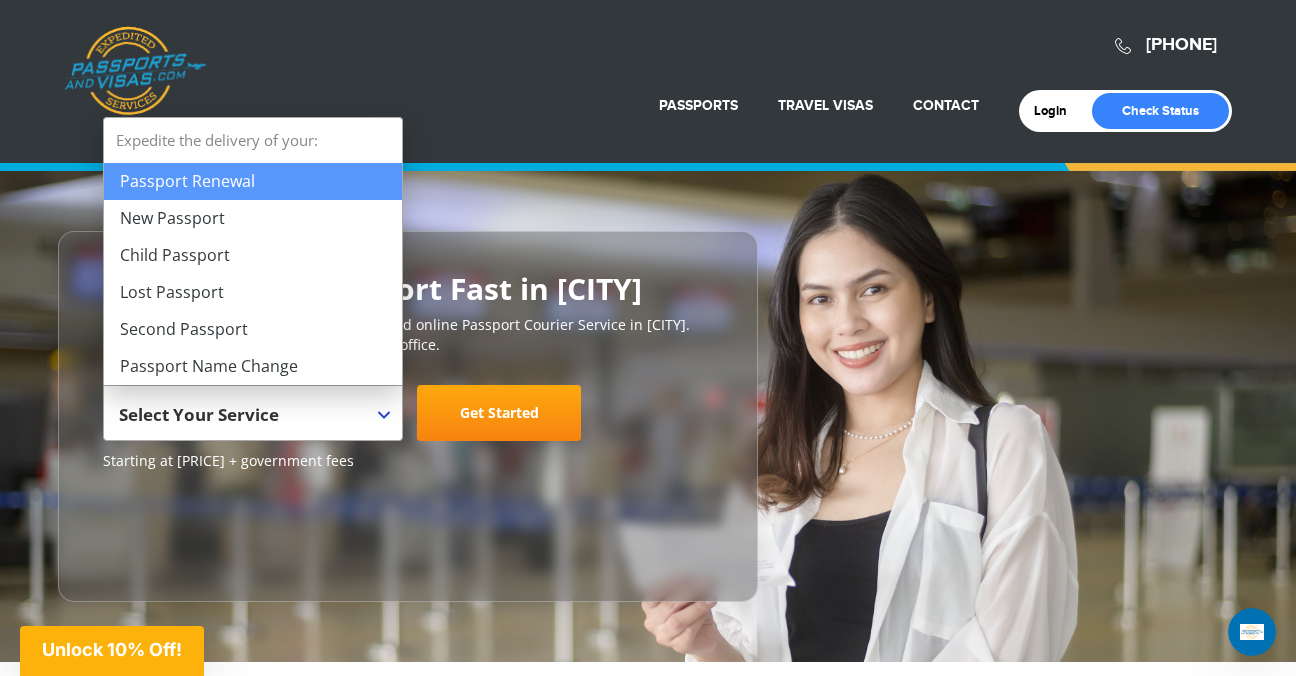 click at bounding box center (392, 399) 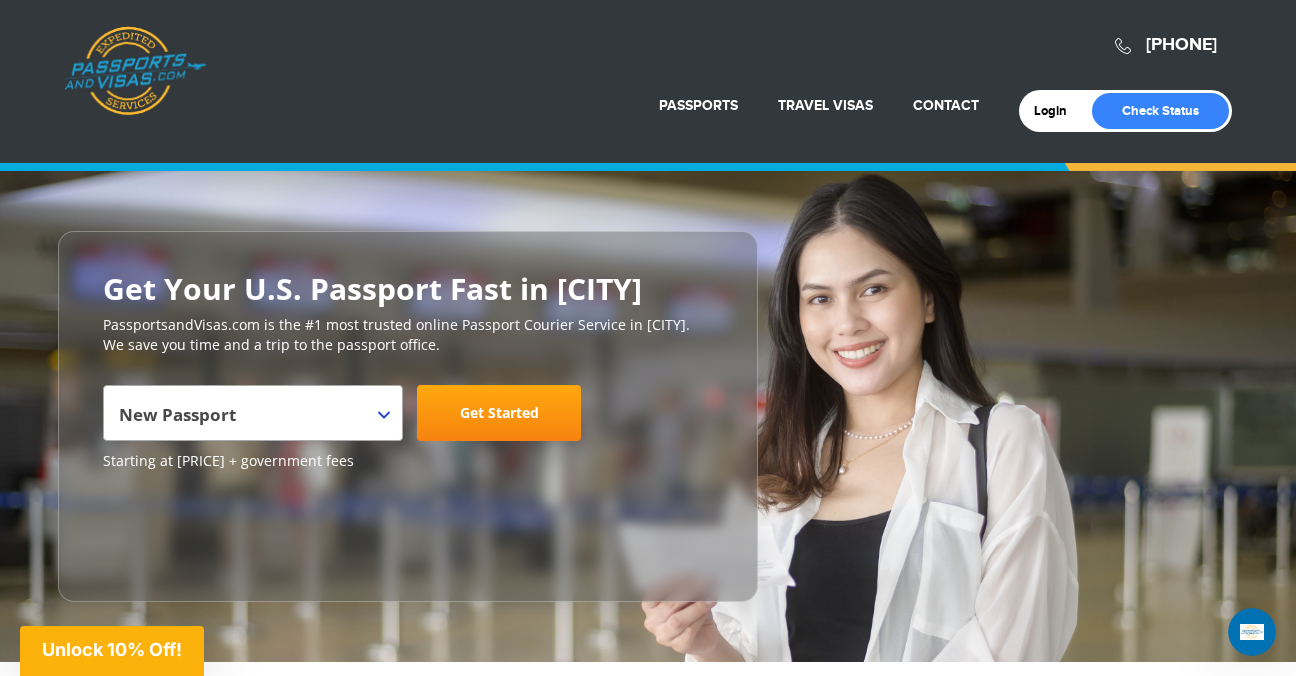click on "Get Started" at bounding box center [499, 413] 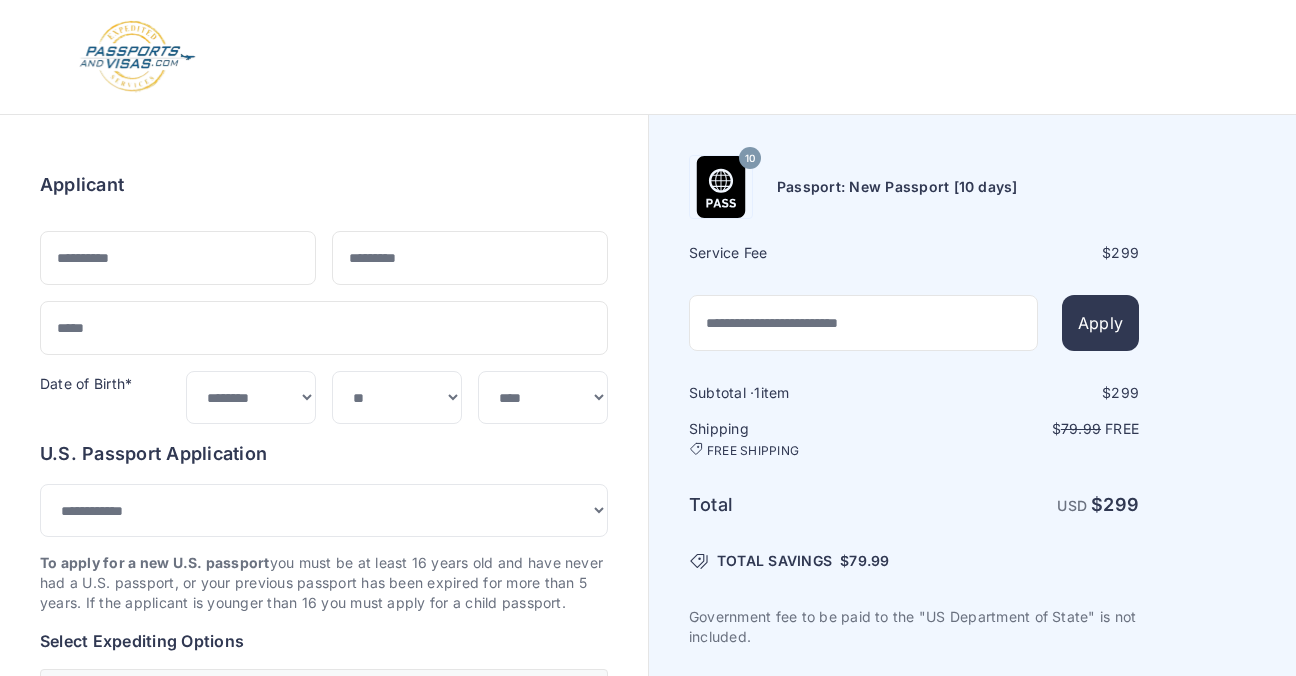 scroll, scrollTop: 0, scrollLeft: 0, axis: both 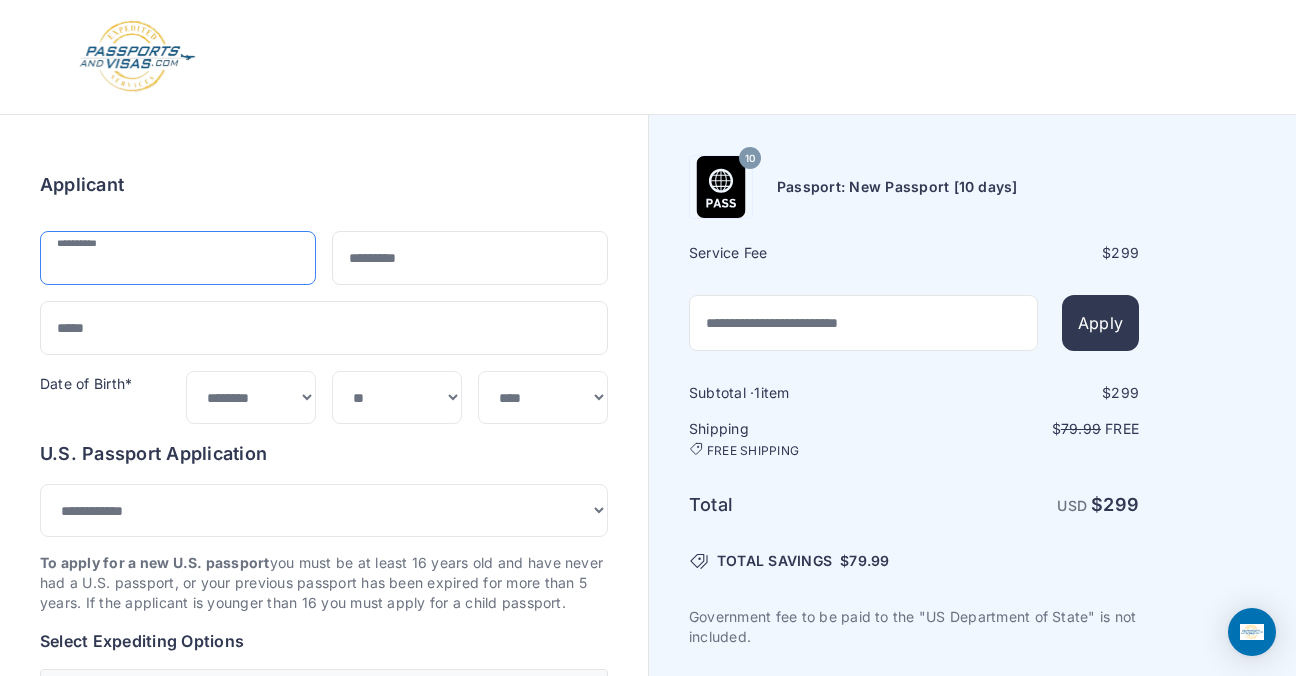 click at bounding box center [178, 258] 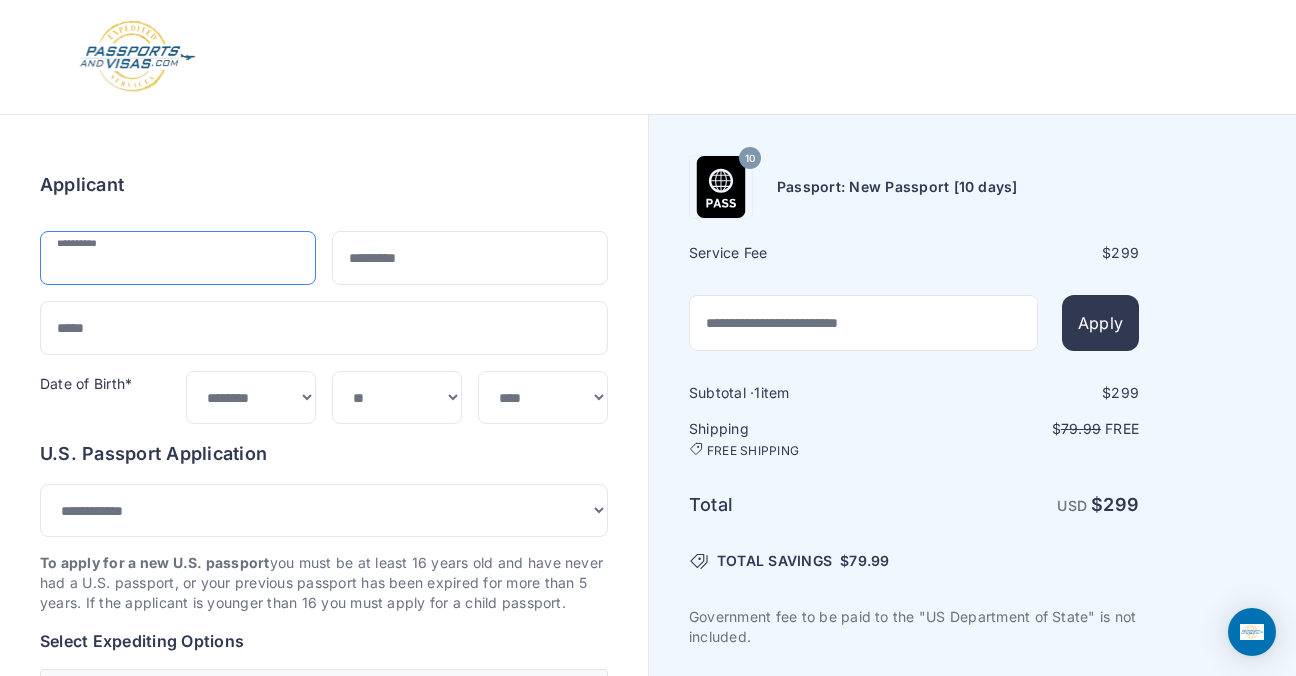 type on "*****" 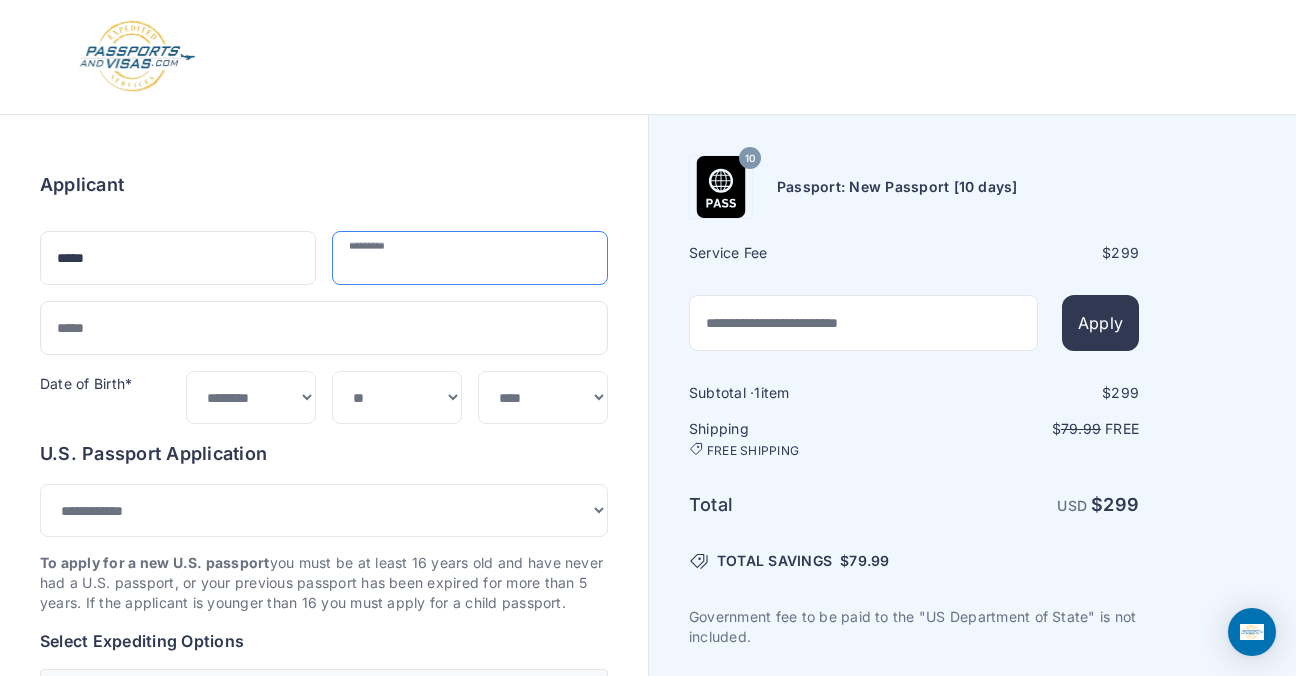 type on "*****" 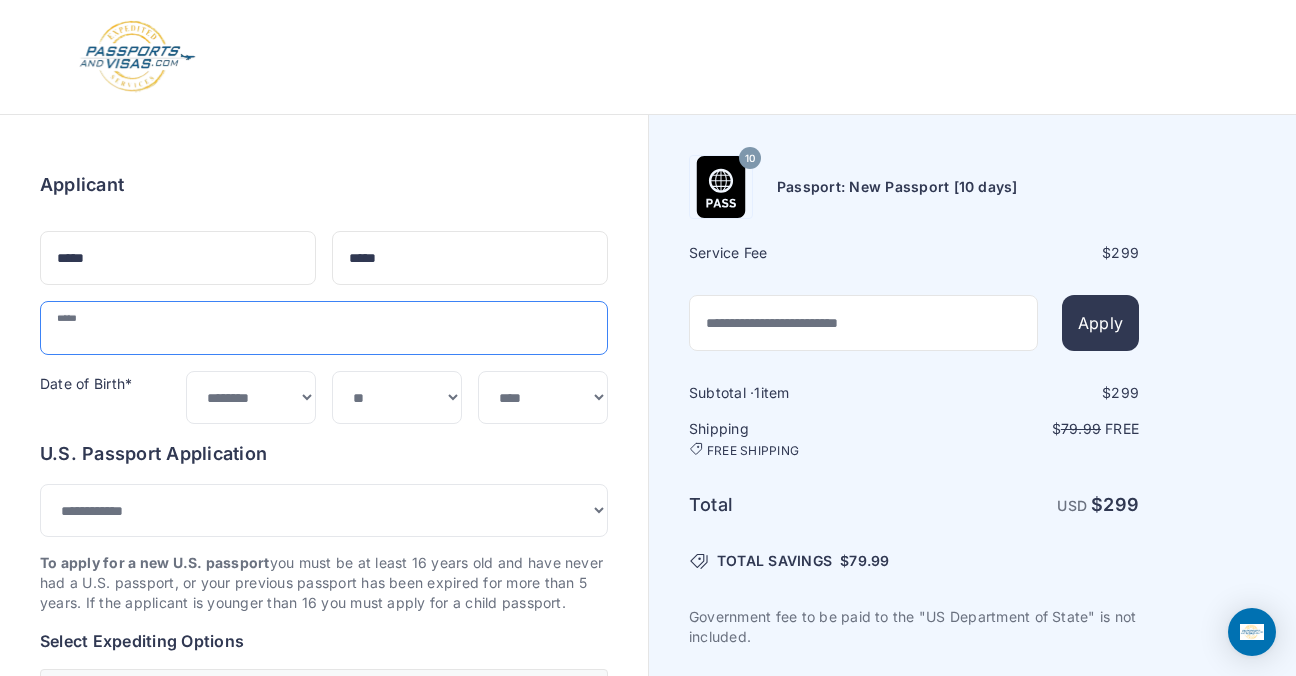 type on "**********" 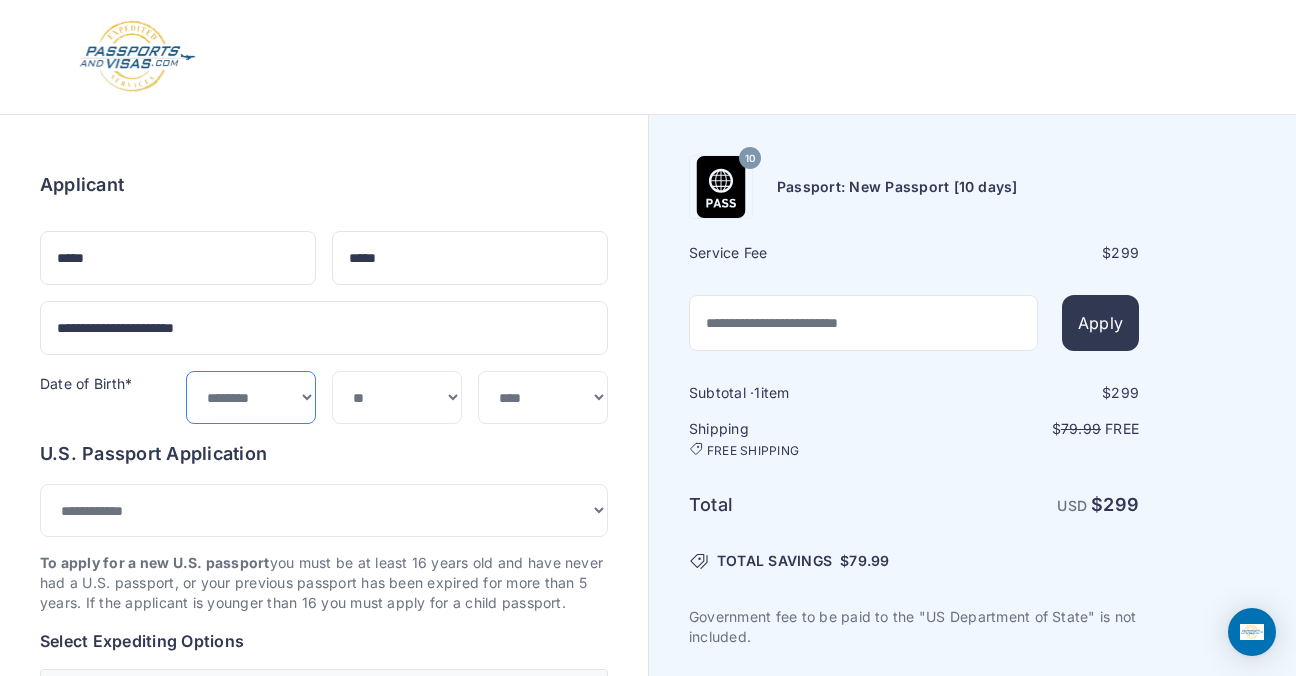select on "*" 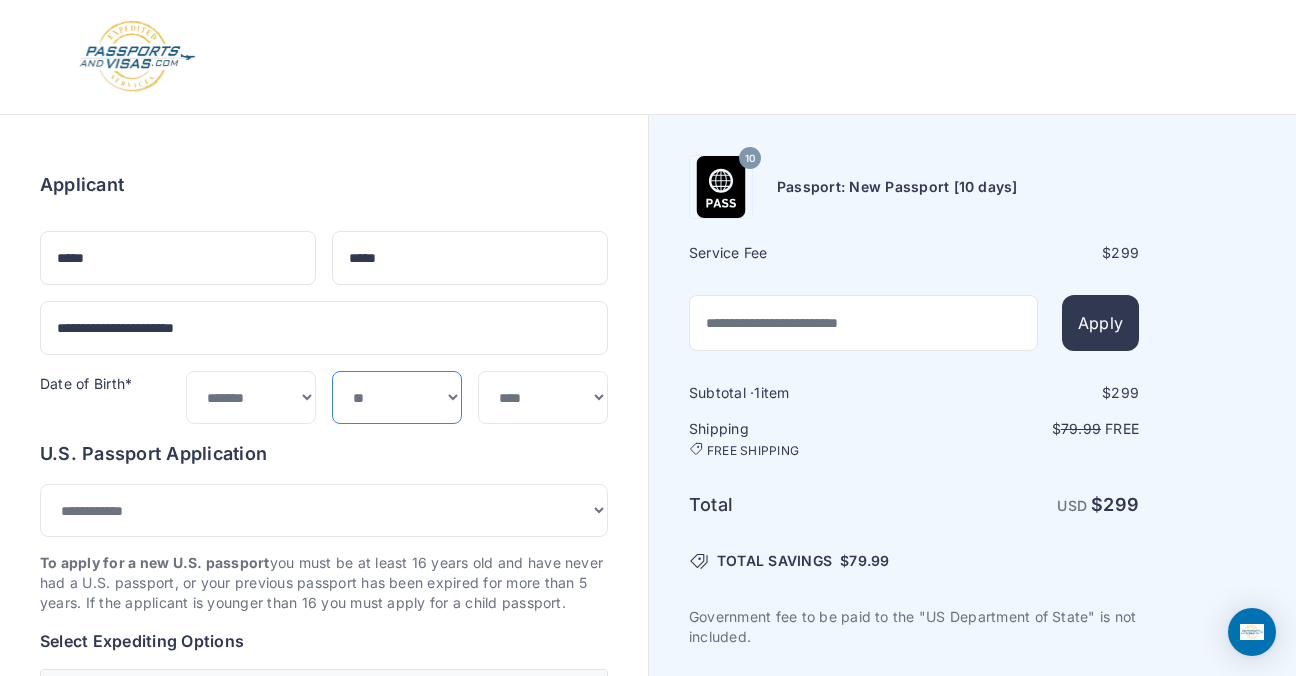 select on "**" 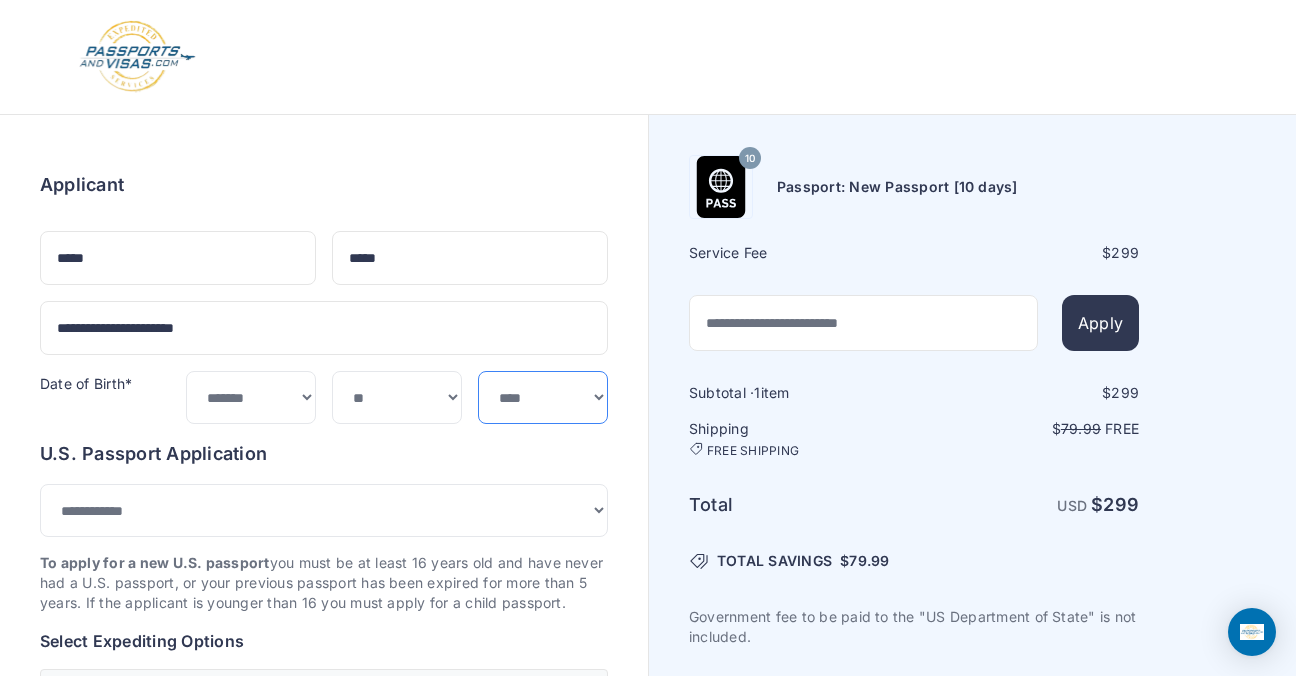 select on "****" 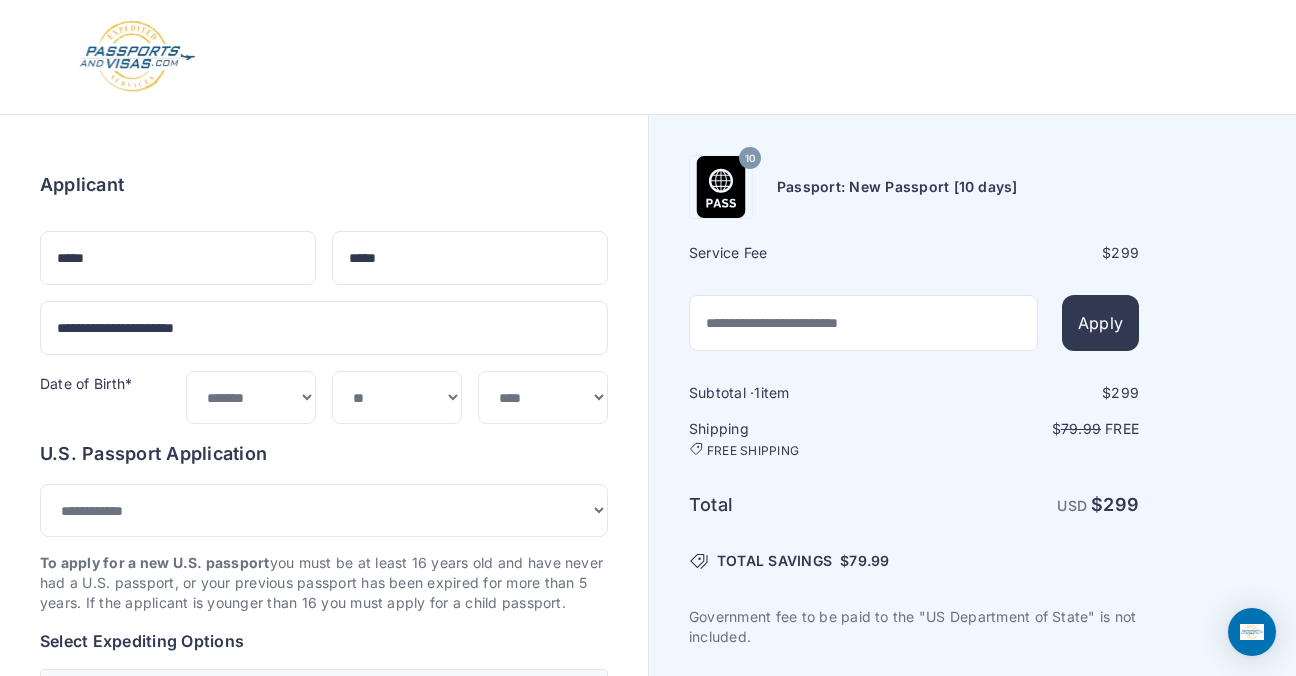 type on "**********" 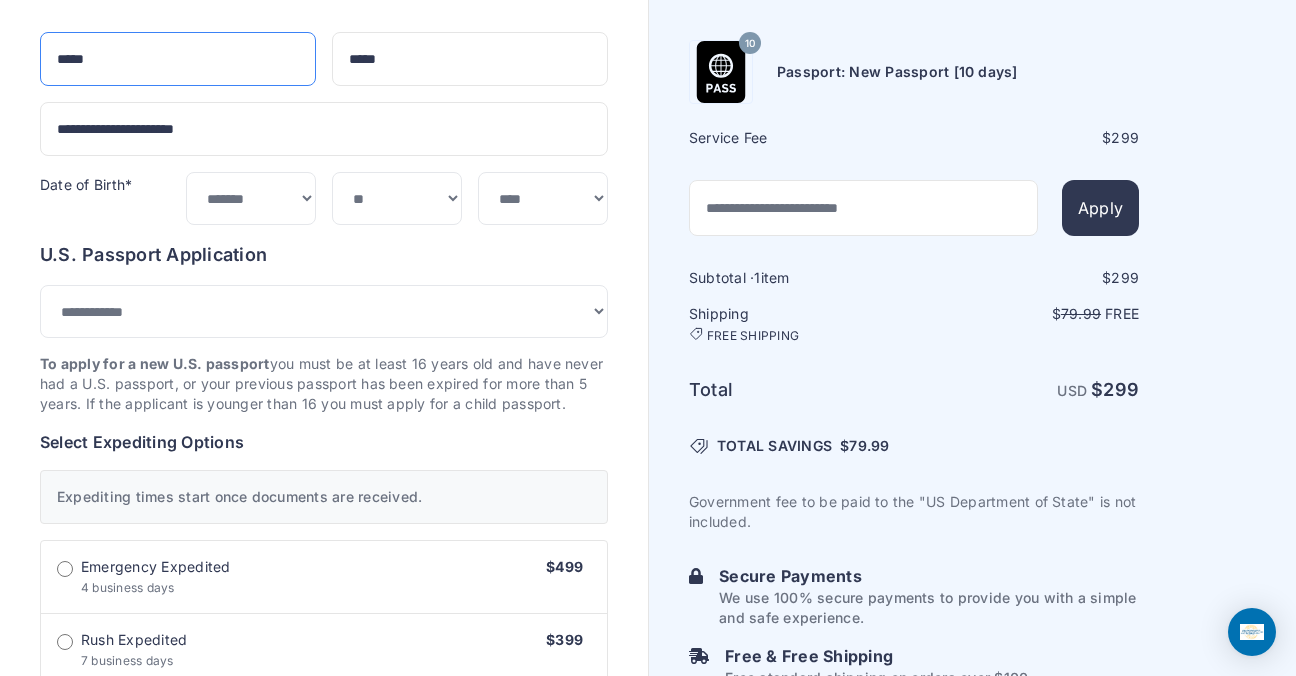 scroll, scrollTop: 200, scrollLeft: 0, axis: vertical 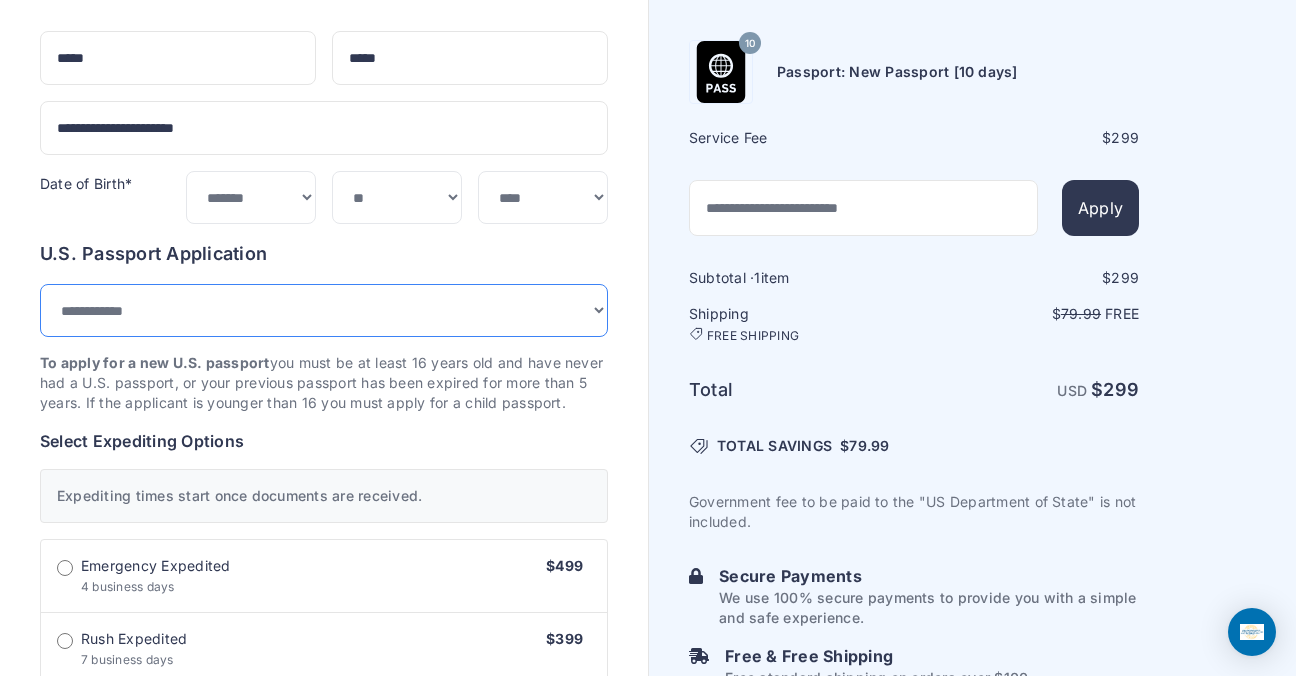 click on "**********" at bounding box center (324, 310) 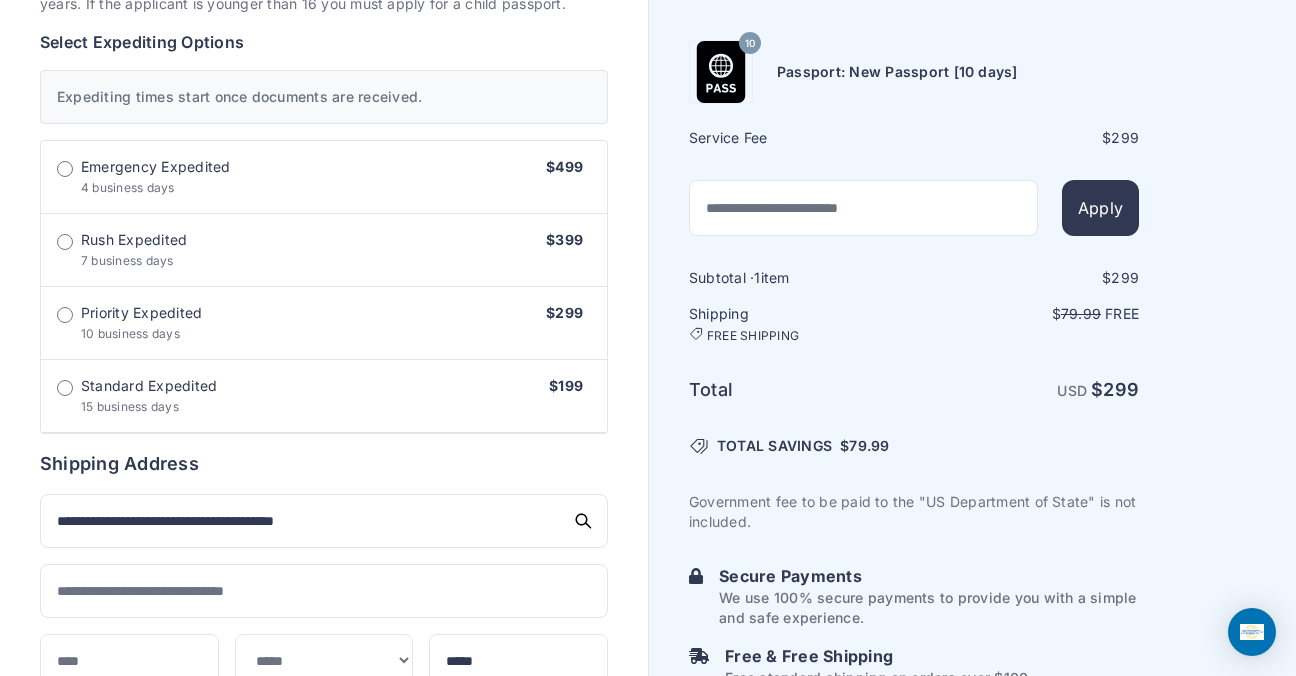 scroll, scrollTop: 600, scrollLeft: 0, axis: vertical 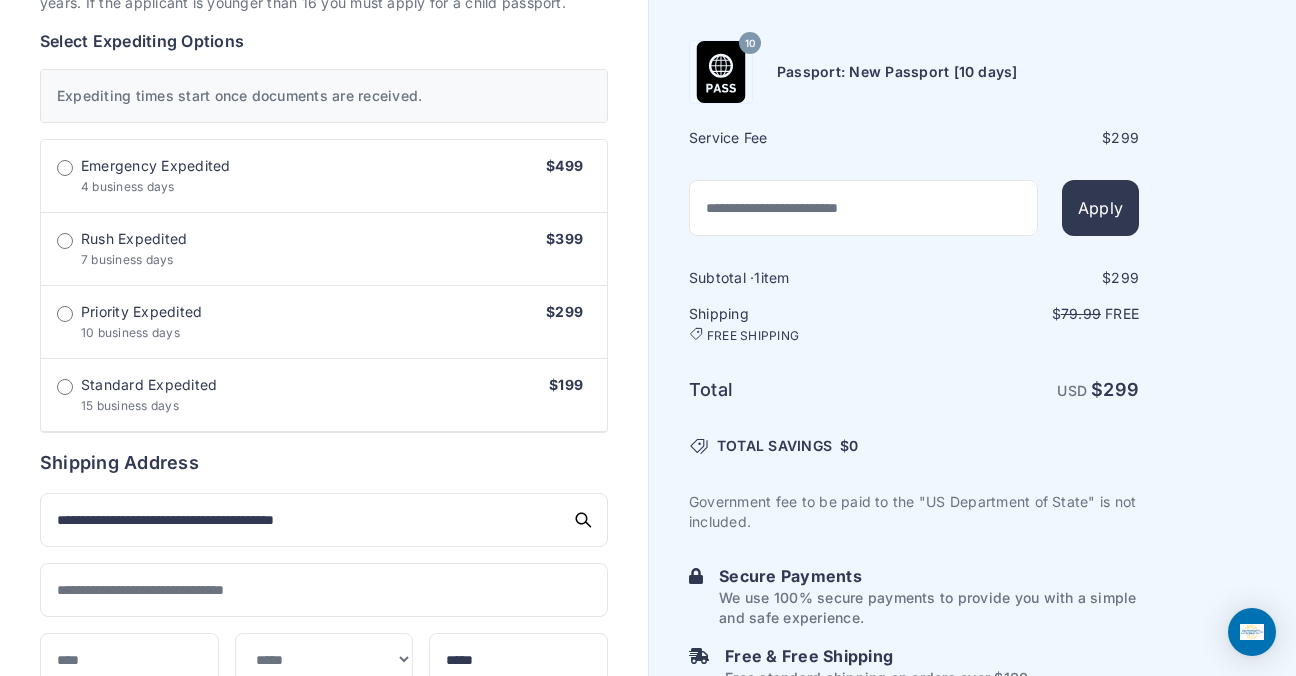 click on "Standard Expedited
15 business days
$199" at bounding box center (324, 176) 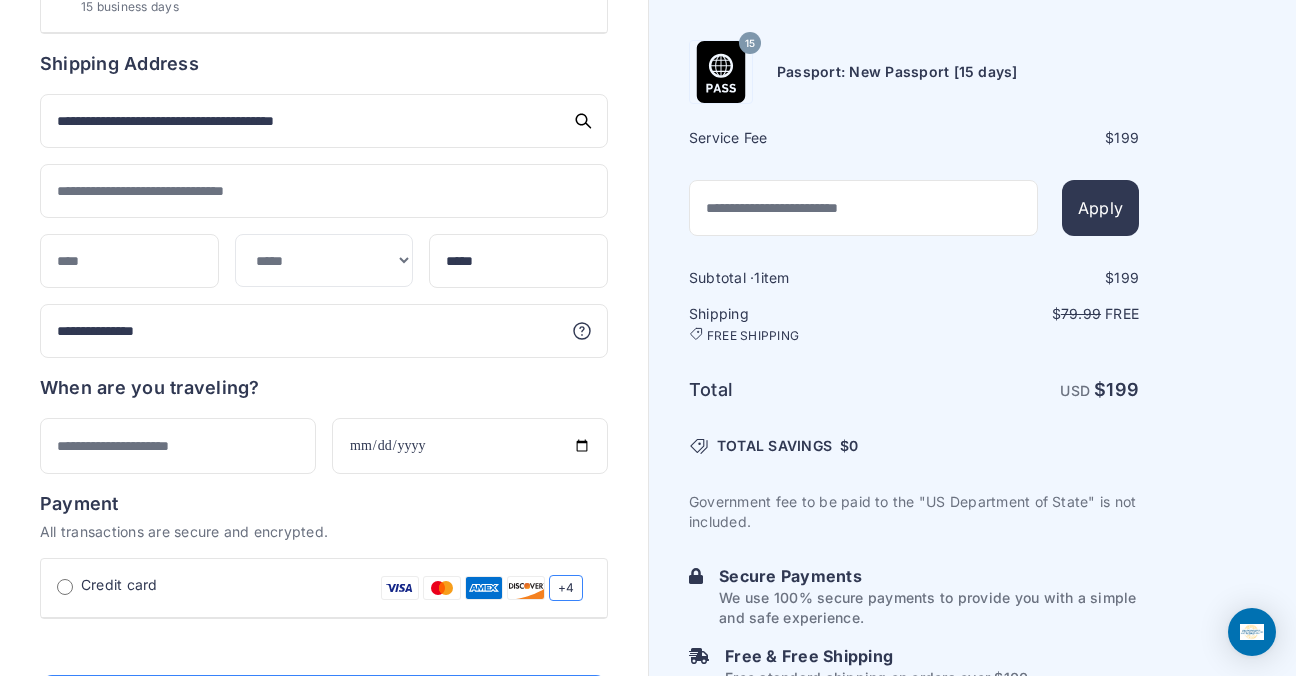scroll, scrollTop: 1000, scrollLeft: 0, axis: vertical 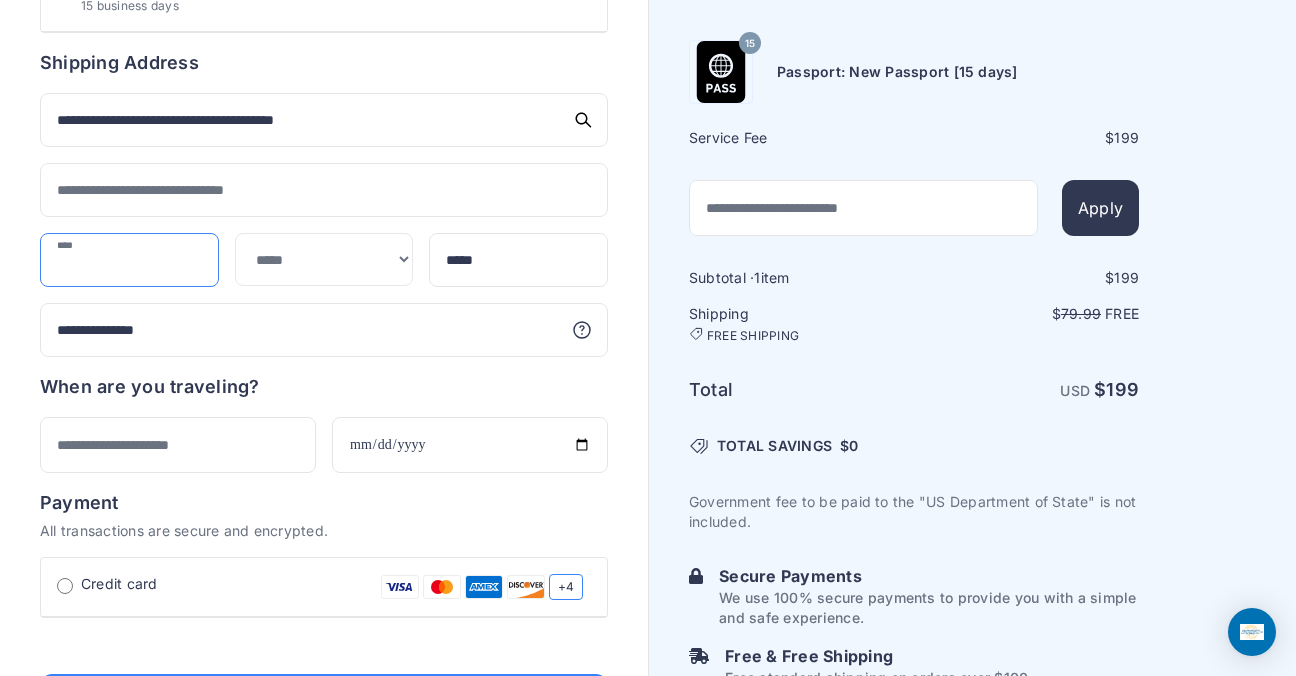 click at bounding box center (129, 260) 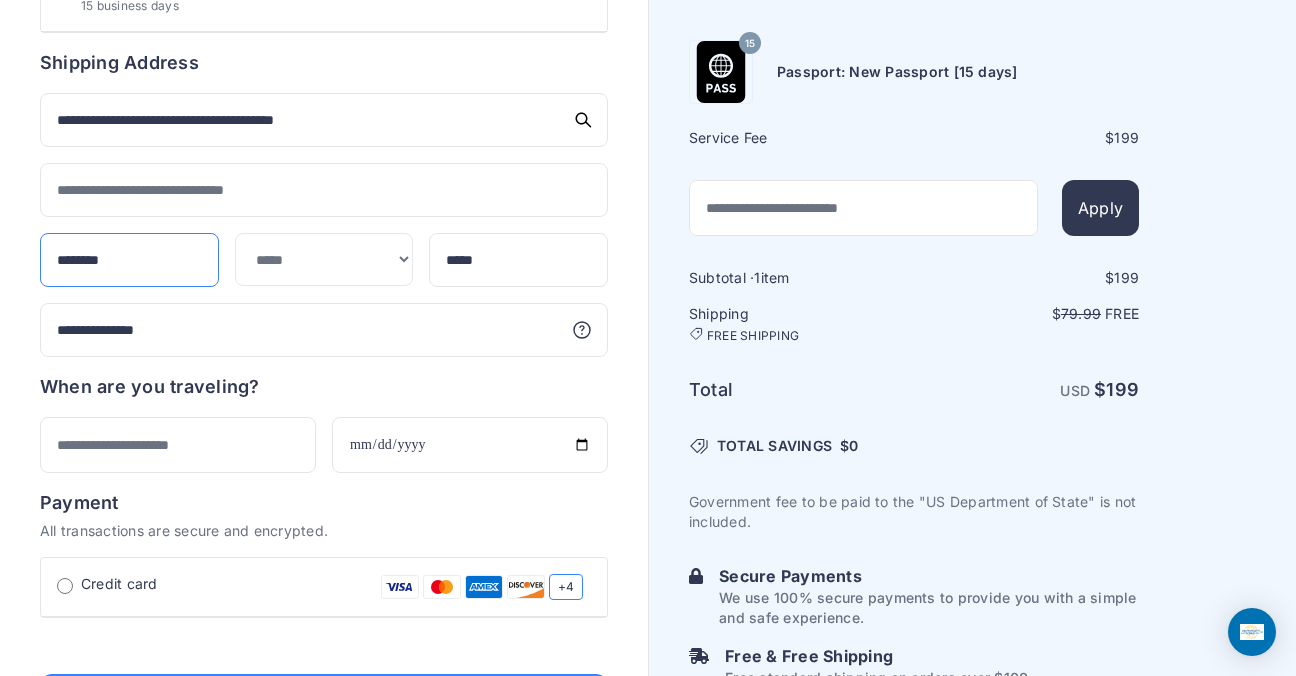 type on "********" 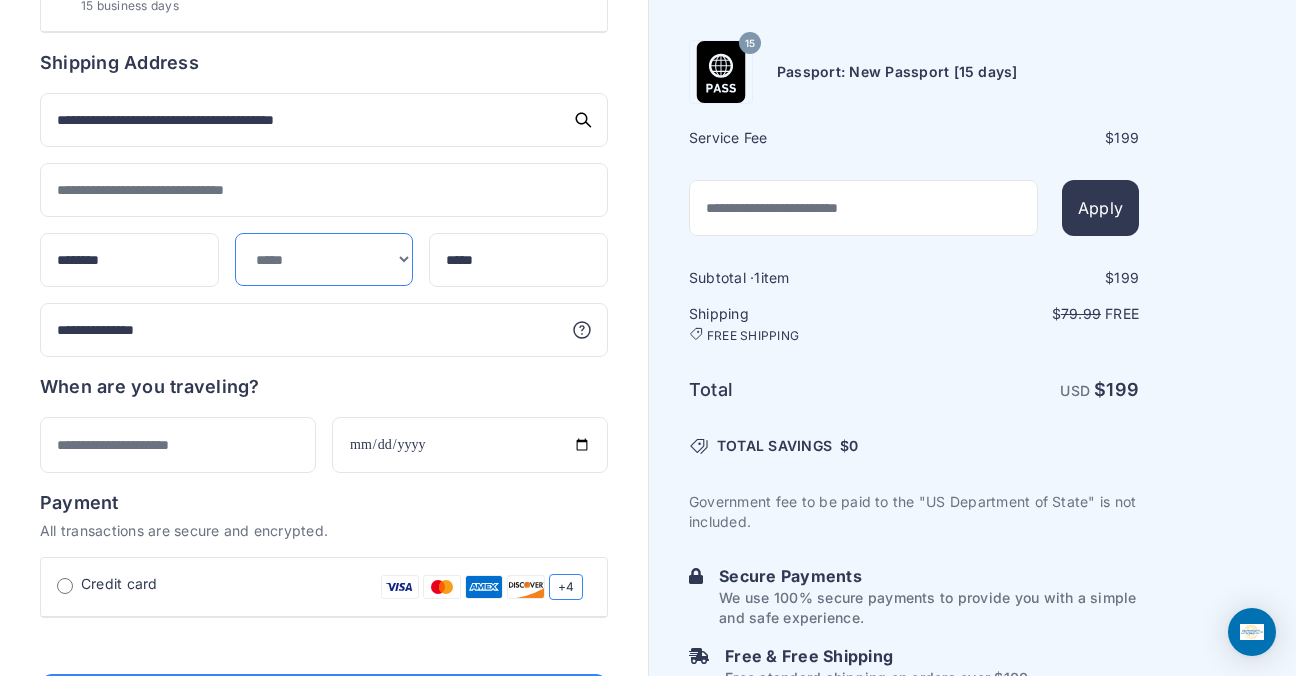 click on "**********" at bounding box center (324, 259) 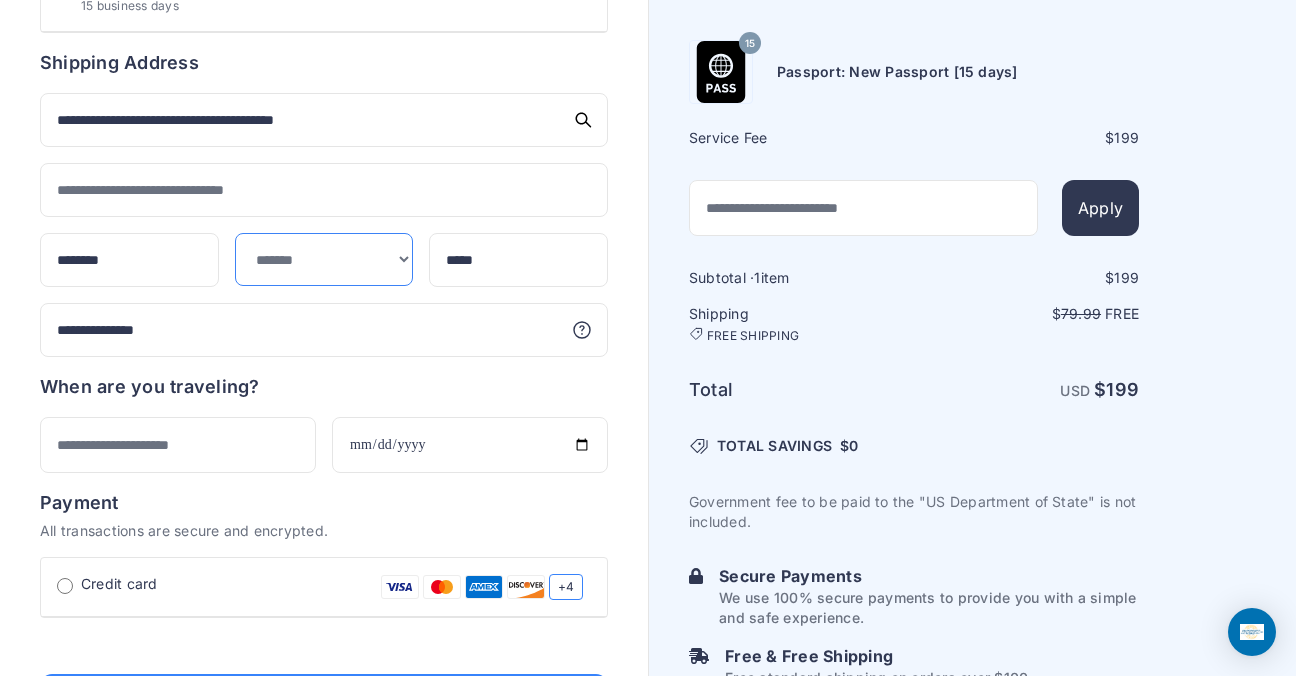 click on "**********" at bounding box center [324, 259] 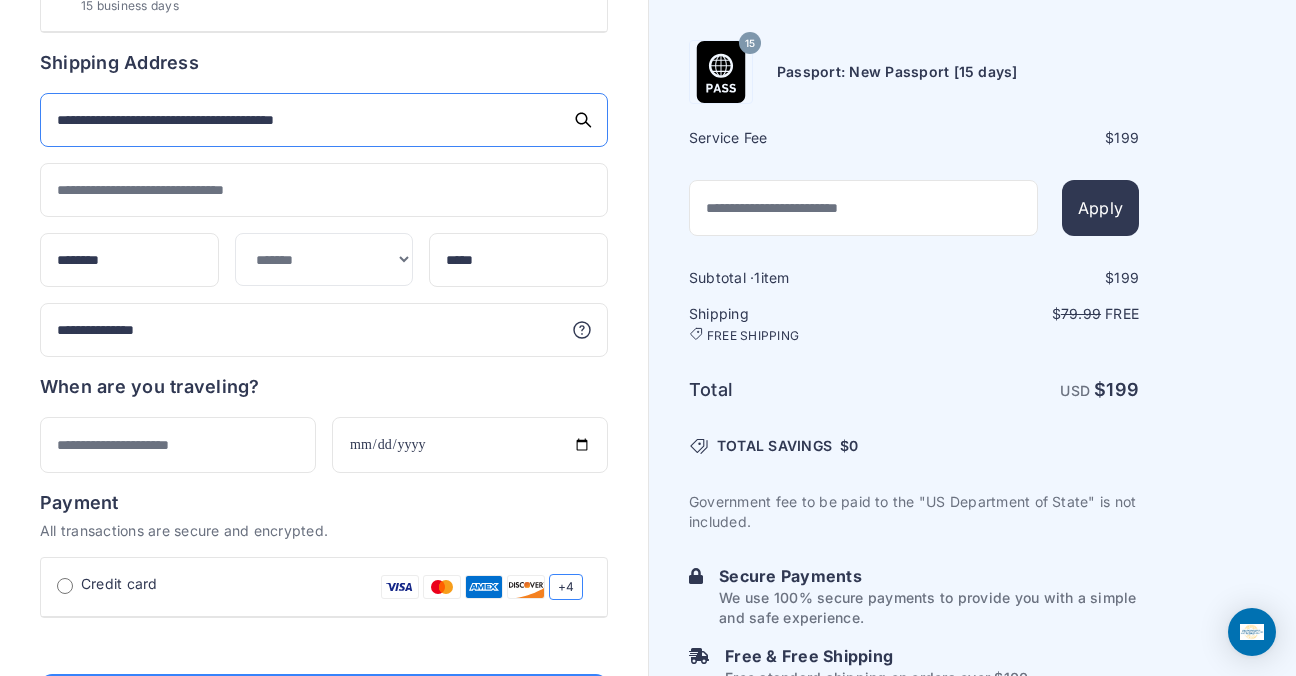 click on "**********" at bounding box center (324, 120) 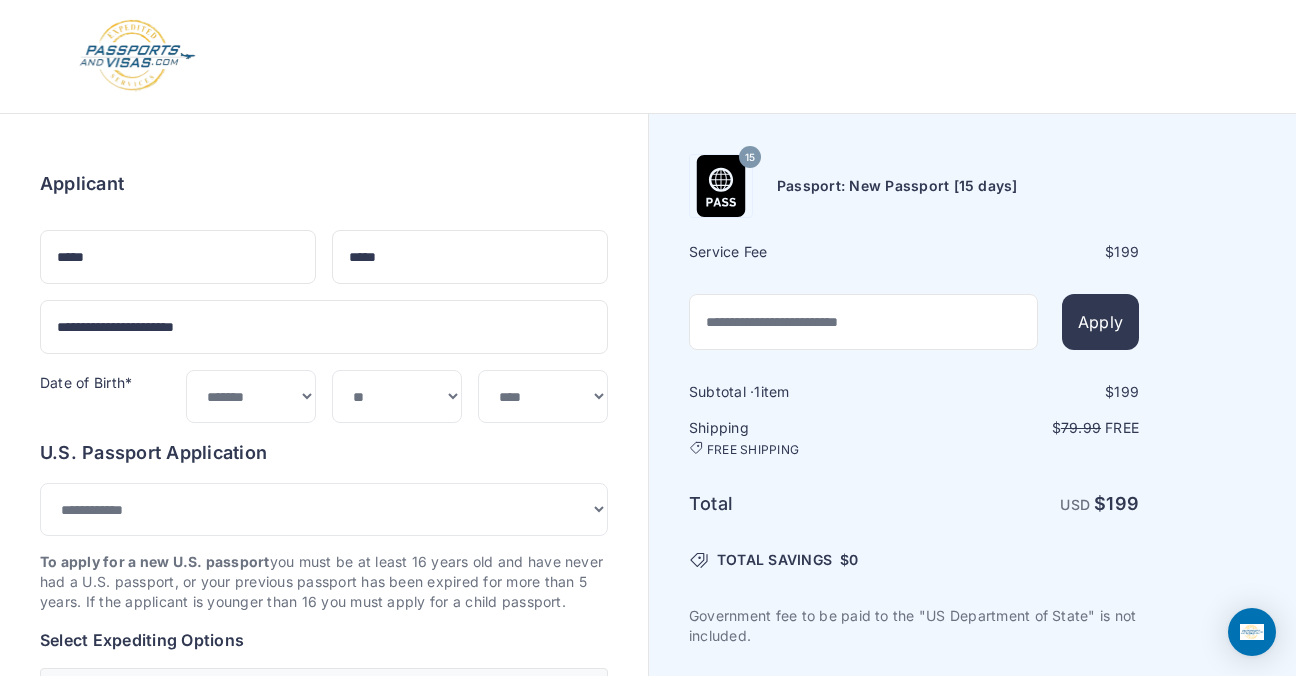 scroll, scrollTop: 0, scrollLeft: 0, axis: both 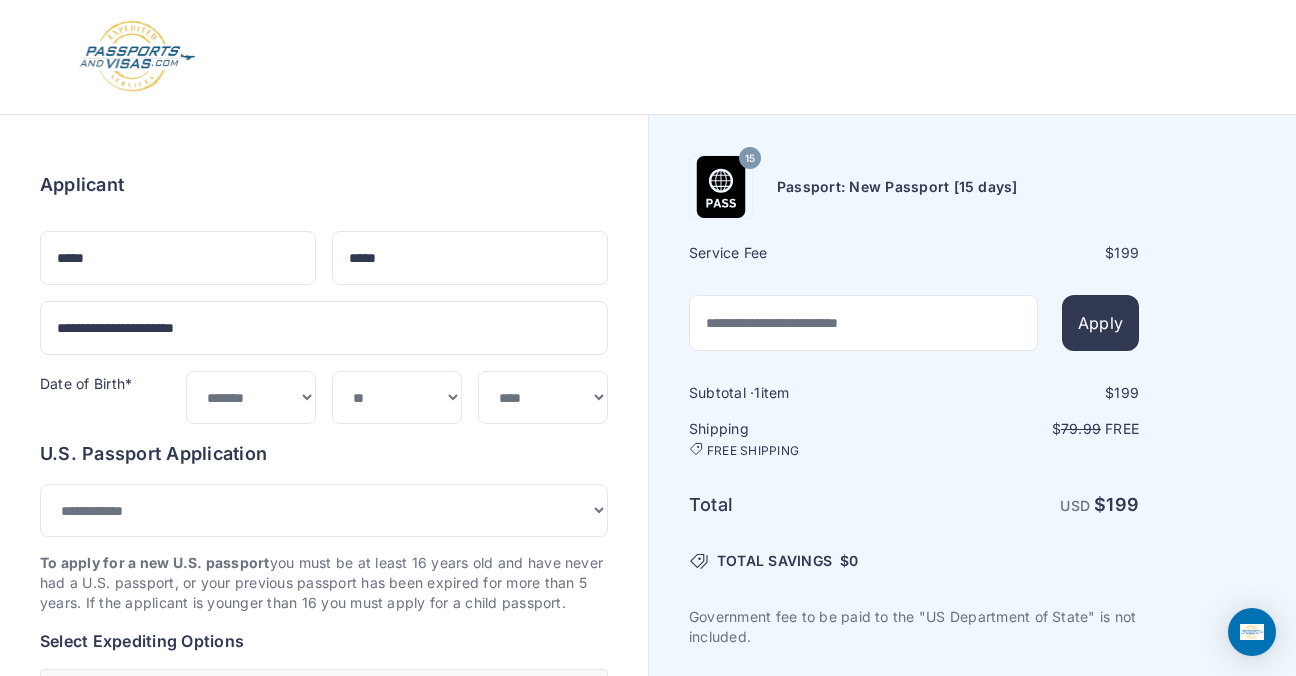 type on "**********" 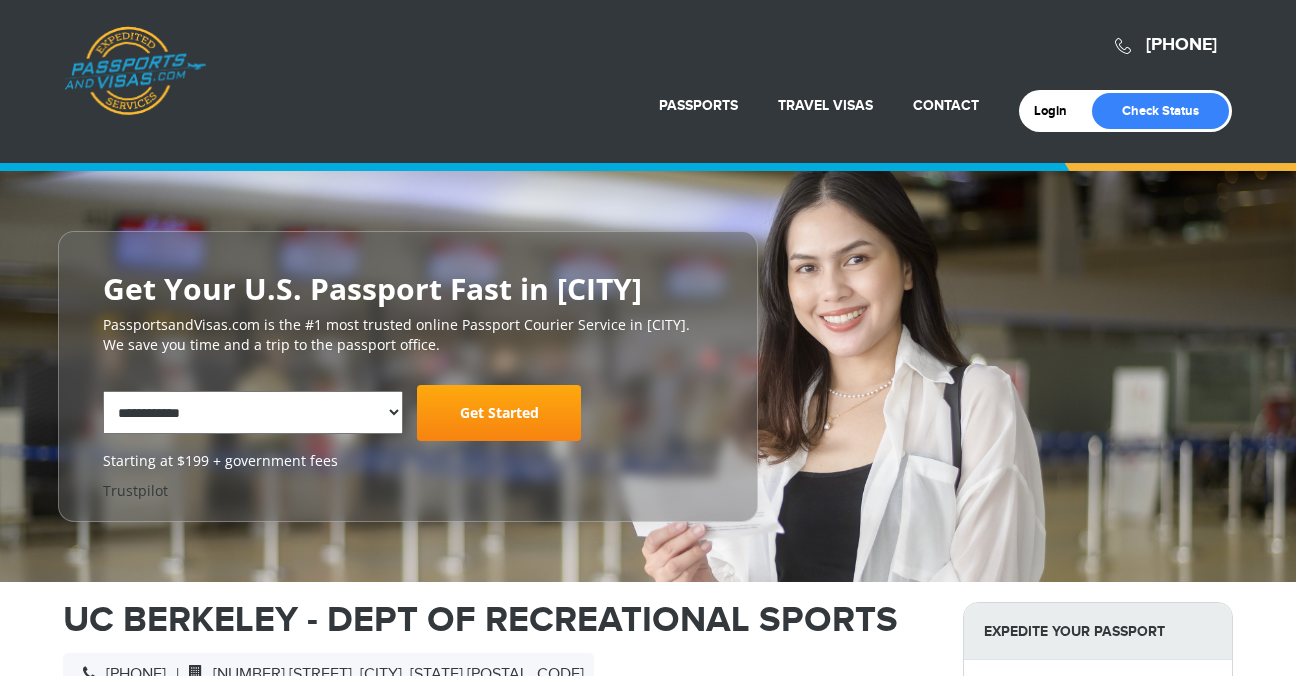 scroll, scrollTop: 0, scrollLeft: 0, axis: both 